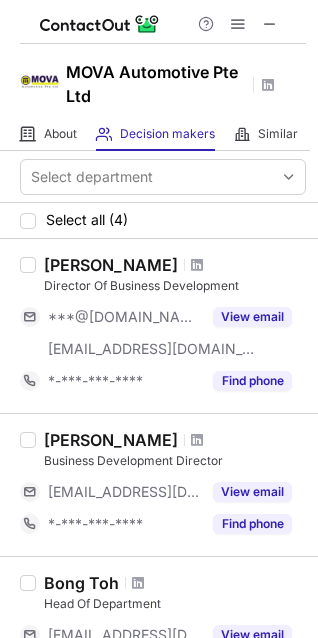 scroll, scrollTop: 0, scrollLeft: 0, axis: both 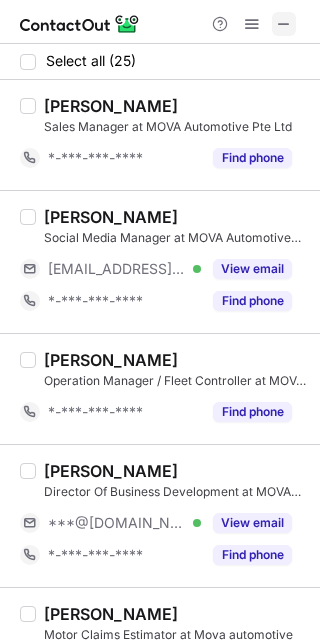 click at bounding box center (284, 24) 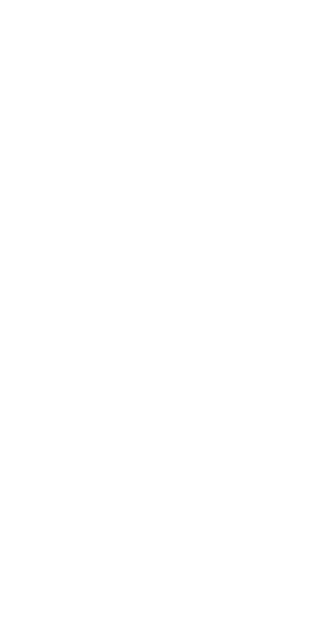 scroll, scrollTop: 0, scrollLeft: 0, axis: both 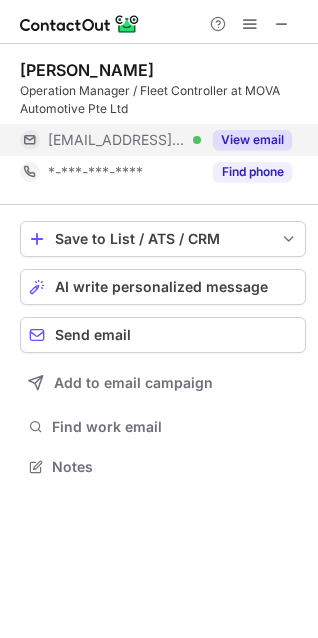 click on "View email" at bounding box center (252, 140) 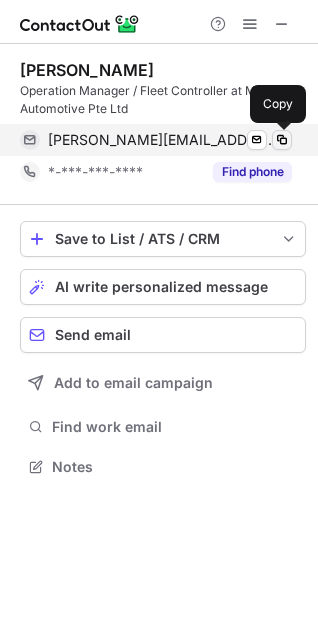 click at bounding box center [282, 140] 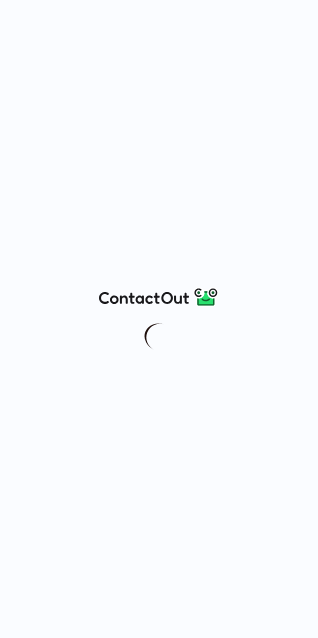 scroll, scrollTop: 0, scrollLeft: 0, axis: both 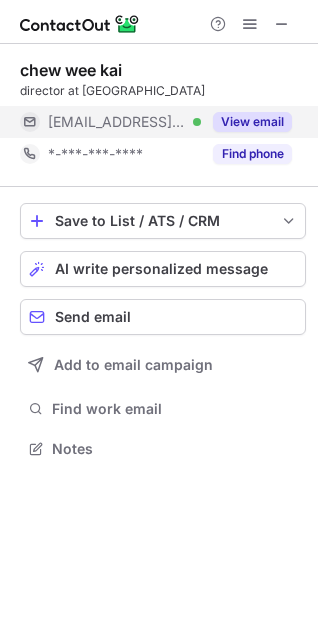 click on "View email" at bounding box center [252, 122] 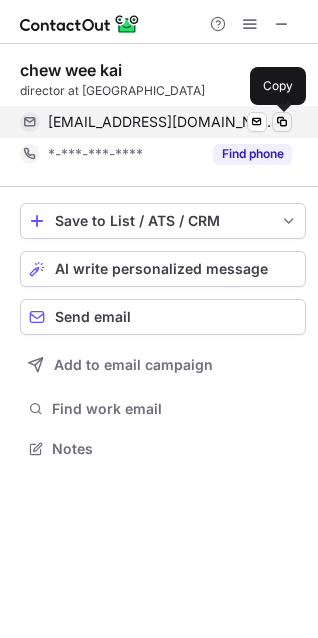 click at bounding box center [282, 122] 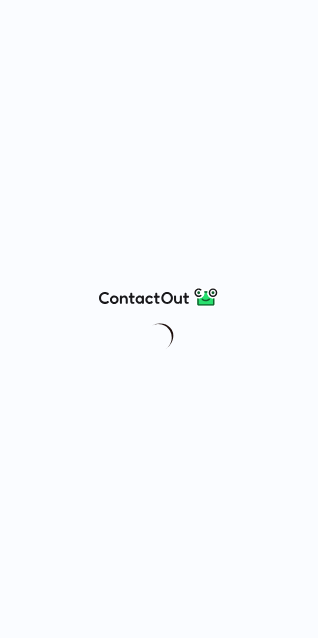 scroll, scrollTop: 0, scrollLeft: 0, axis: both 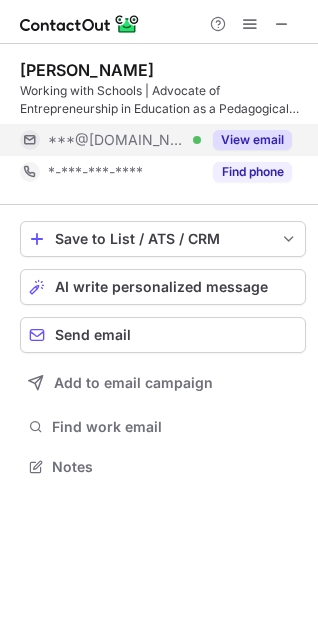 click on "View email" at bounding box center [252, 140] 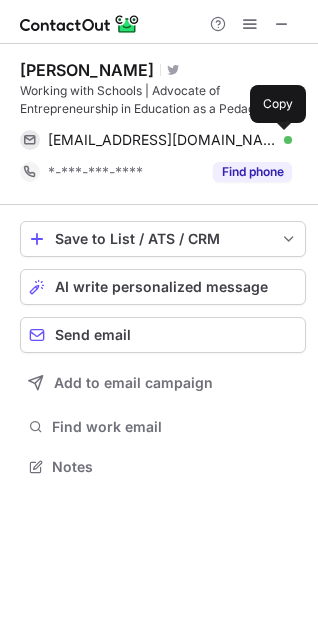 click at bounding box center [282, 140] 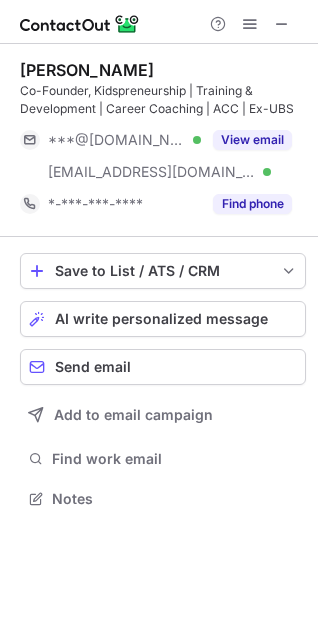 scroll, scrollTop: 0, scrollLeft: 0, axis: both 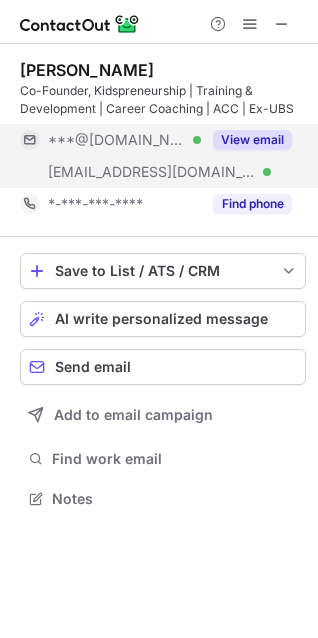 click on "View email" at bounding box center [252, 140] 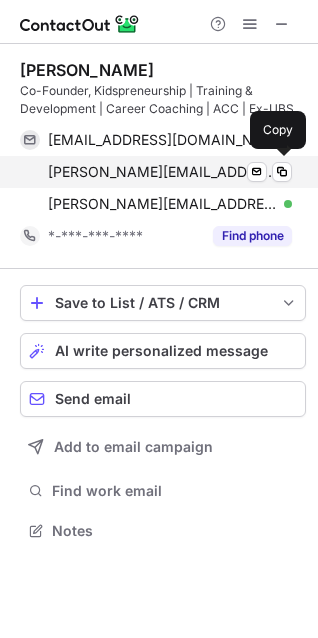 scroll, scrollTop: 10, scrollLeft: 10, axis: both 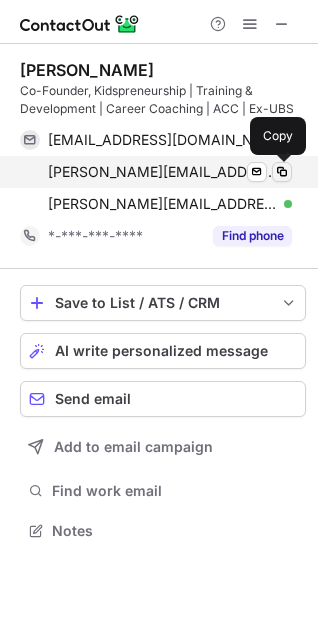 click at bounding box center (282, 172) 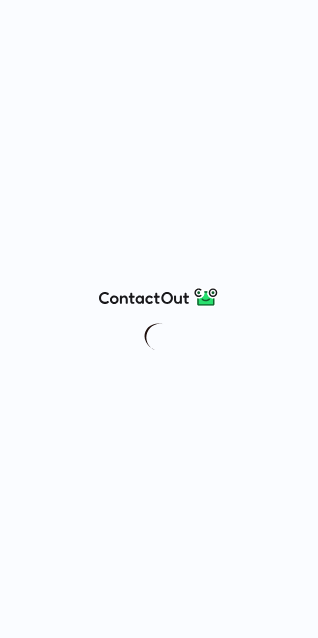 scroll, scrollTop: 0, scrollLeft: 0, axis: both 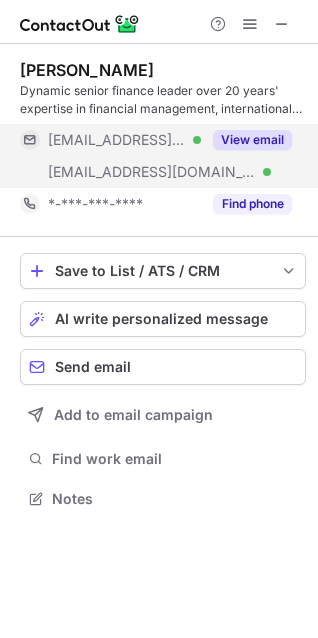 click on "View email" at bounding box center [252, 140] 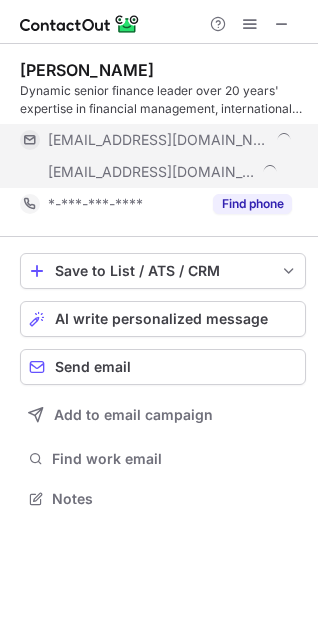 scroll, scrollTop: 10, scrollLeft: 10, axis: both 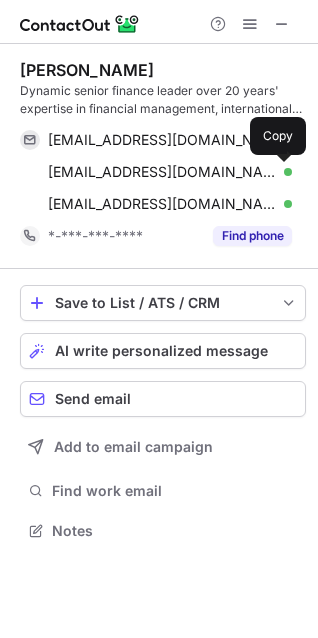 click at bounding box center (282, 172) 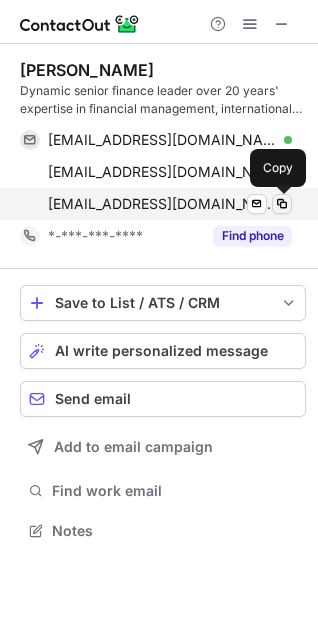 click at bounding box center [282, 204] 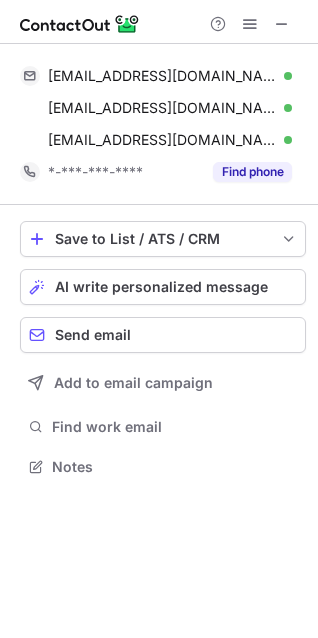 scroll, scrollTop: 453, scrollLeft: 318, axis: both 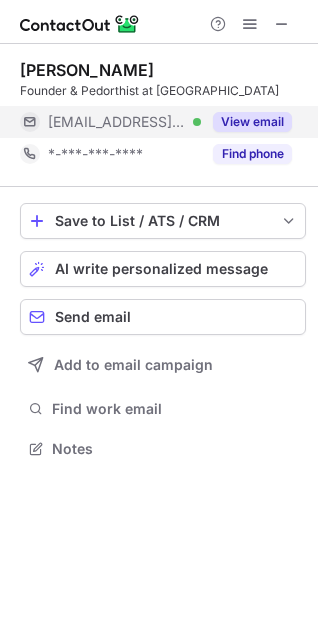 click on "View email" at bounding box center [252, 122] 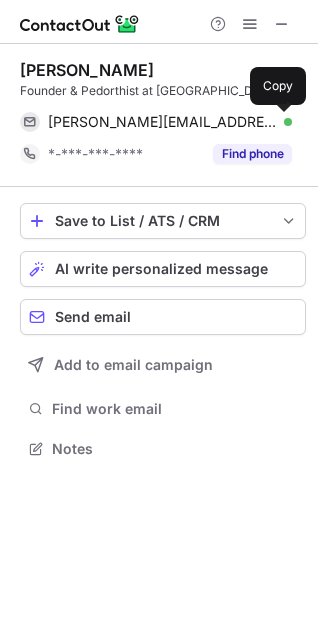 click at bounding box center (282, 122) 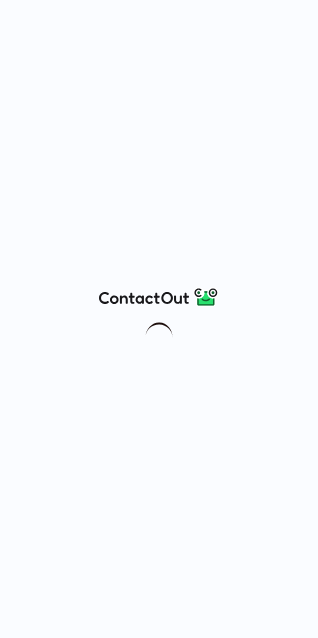 scroll, scrollTop: 0, scrollLeft: 0, axis: both 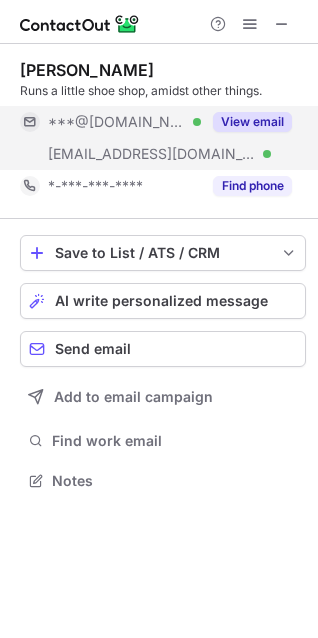 click on "View email" at bounding box center (246, 122) 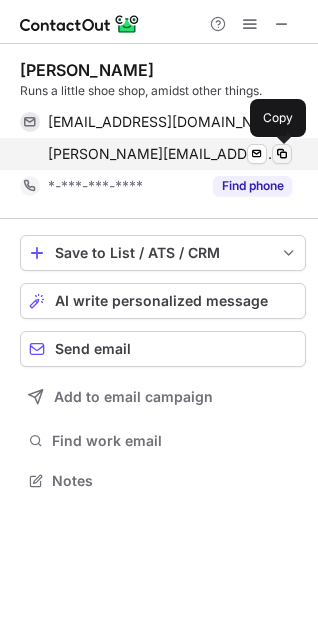 click at bounding box center [282, 154] 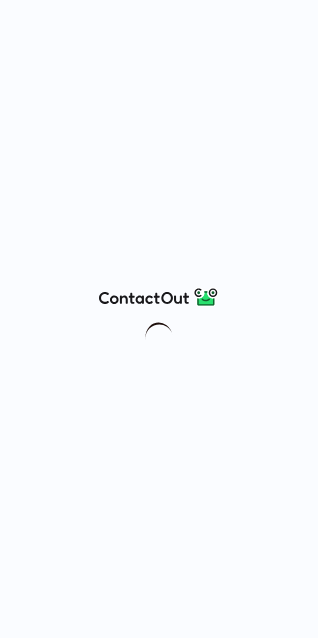 scroll, scrollTop: 0, scrollLeft: 0, axis: both 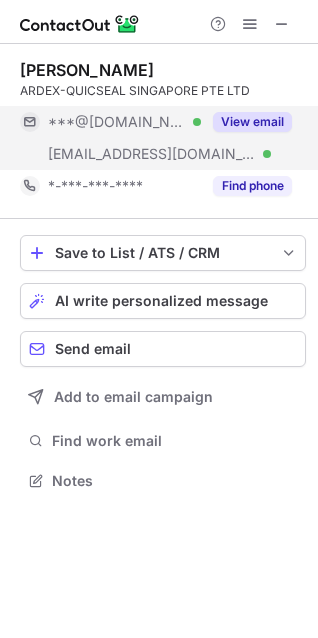 click on "View email" at bounding box center (252, 122) 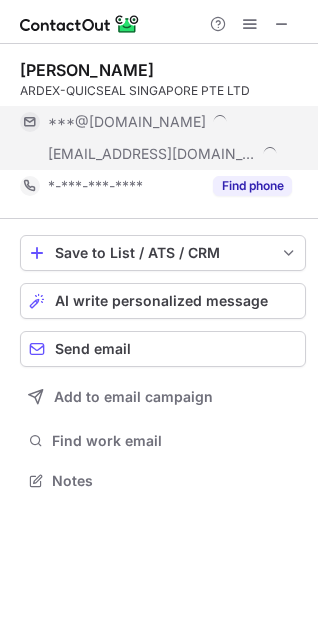 scroll, scrollTop: 10, scrollLeft: 10, axis: both 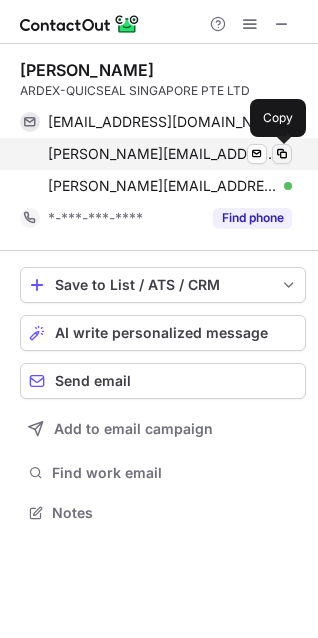 click at bounding box center (282, 154) 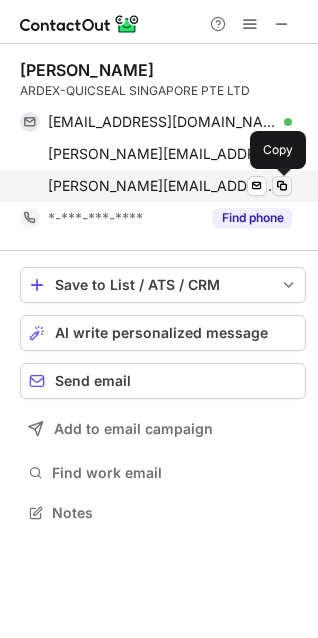 click at bounding box center [282, 186] 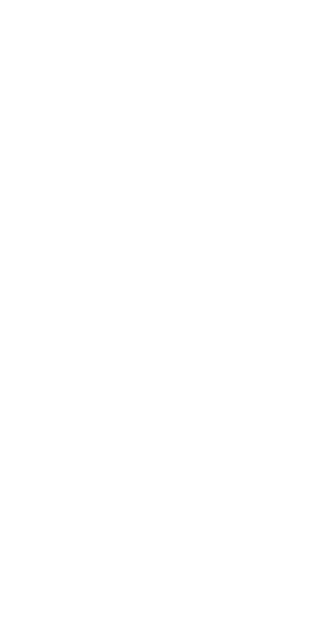 scroll, scrollTop: 0, scrollLeft: 0, axis: both 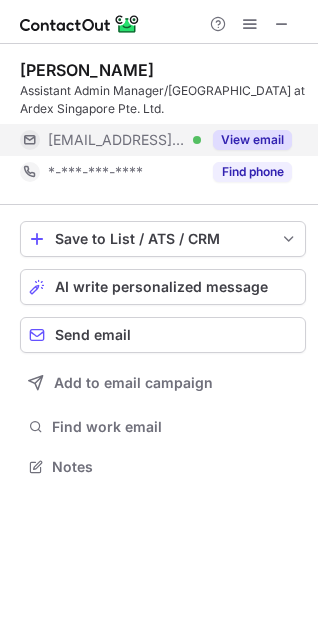 click on "View email" at bounding box center (252, 140) 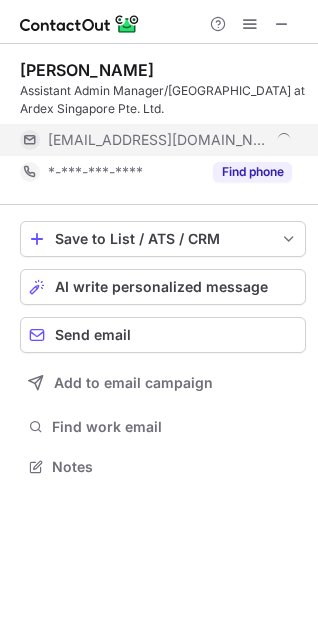 scroll, scrollTop: 10, scrollLeft: 10, axis: both 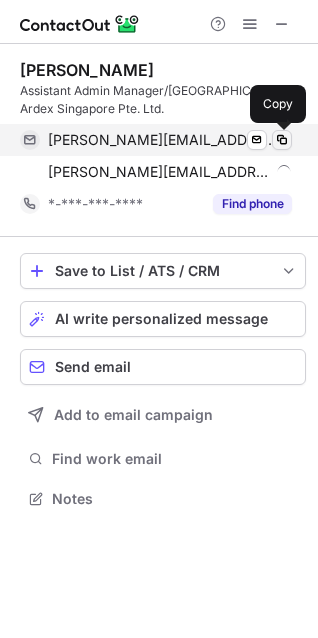 click at bounding box center [282, 140] 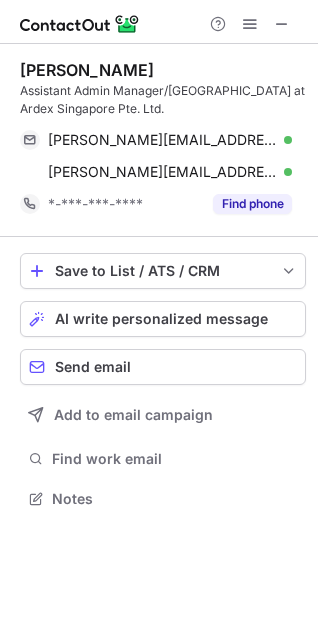 click on "irene.koh@ardex.com.sg Verified Send email Copy irene.koh@ardex-quicseal.com Verified Send email Copy" at bounding box center (163, 156) 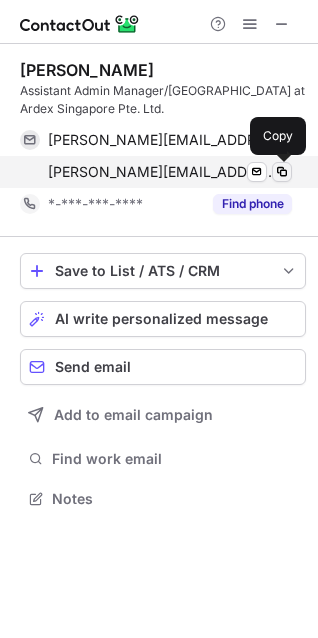 click at bounding box center [282, 172] 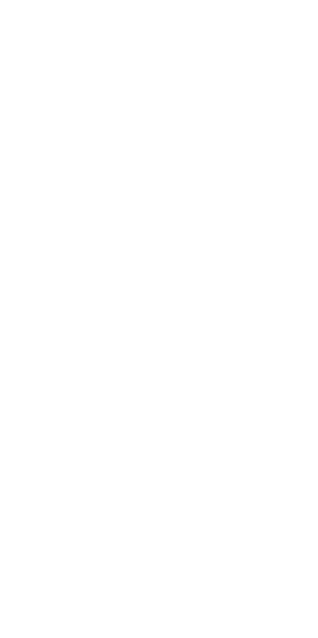 scroll, scrollTop: 0, scrollLeft: 0, axis: both 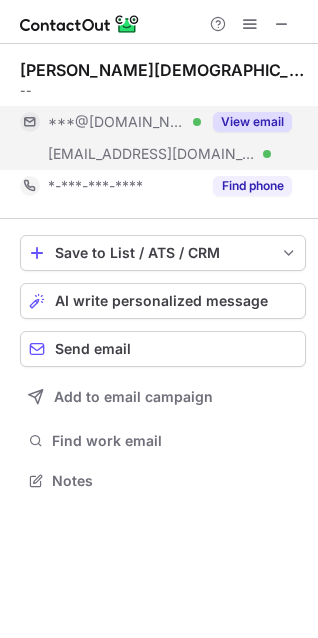 click on "View email" at bounding box center (252, 122) 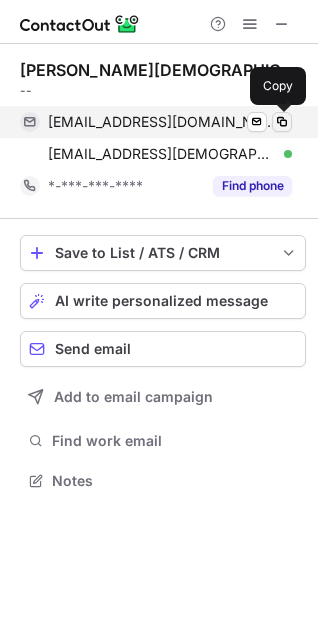 click at bounding box center [282, 122] 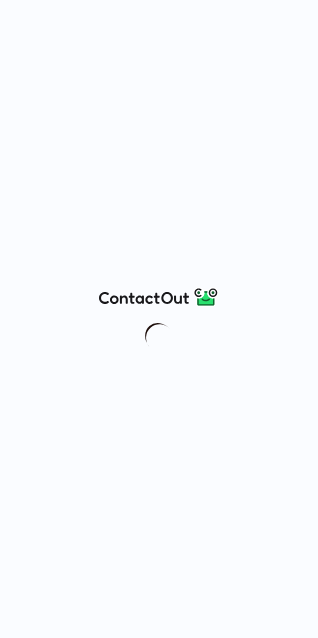 scroll, scrollTop: 0, scrollLeft: 0, axis: both 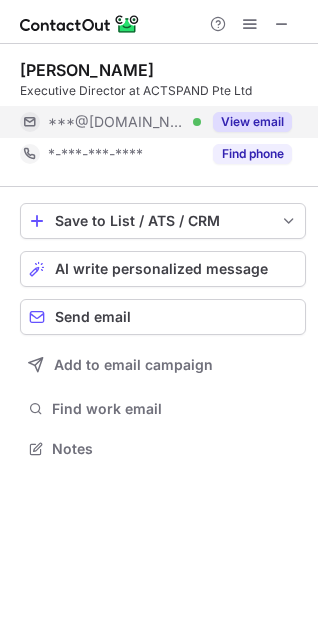 click on "View email" at bounding box center (246, 122) 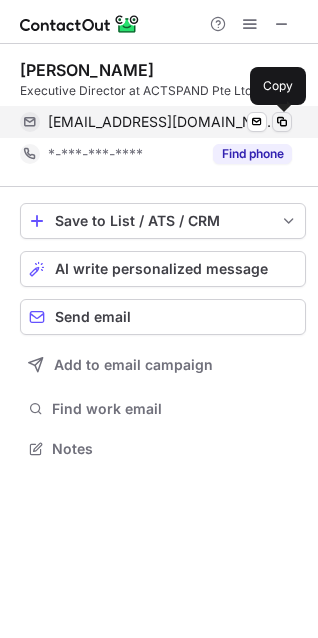 click at bounding box center (282, 122) 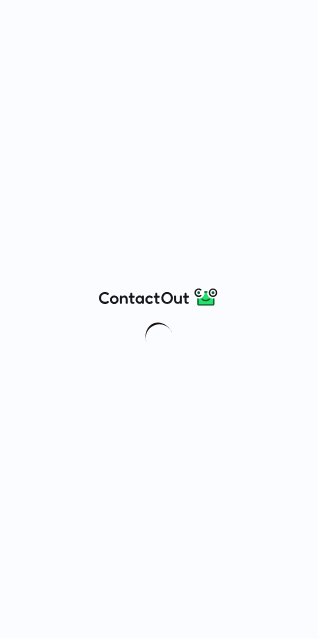 scroll, scrollTop: 0, scrollLeft: 0, axis: both 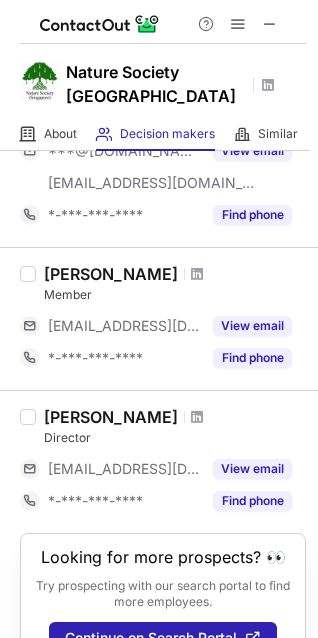 click on "Huang Ningxin" at bounding box center (175, 417) 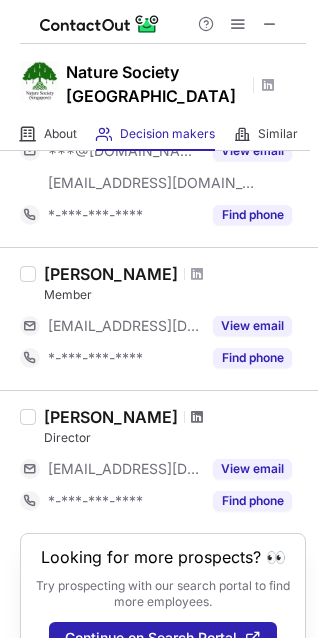 click at bounding box center (197, 417) 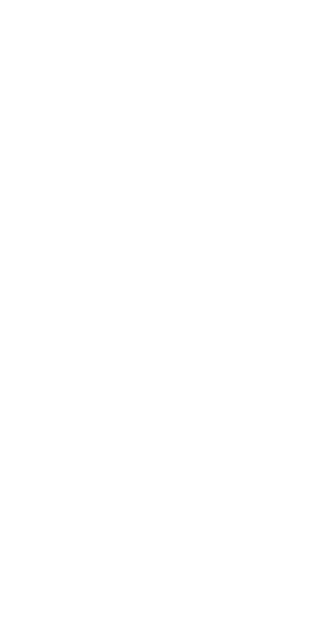 scroll, scrollTop: 0, scrollLeft: 0, axis: both 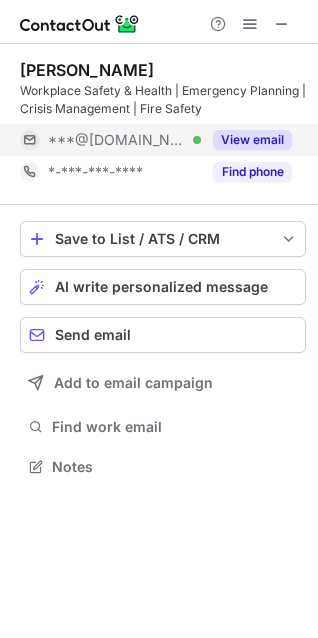 click on "View email" at bounding box center (252, 140) 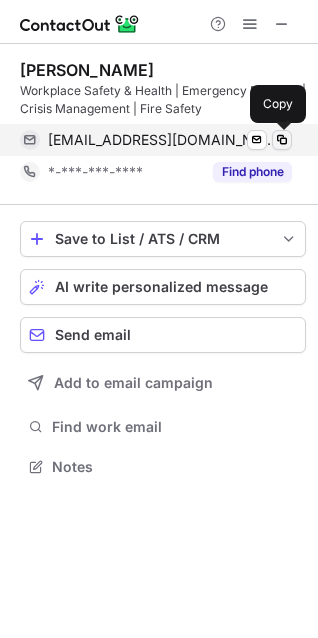 click at bounding box center (282, 140) 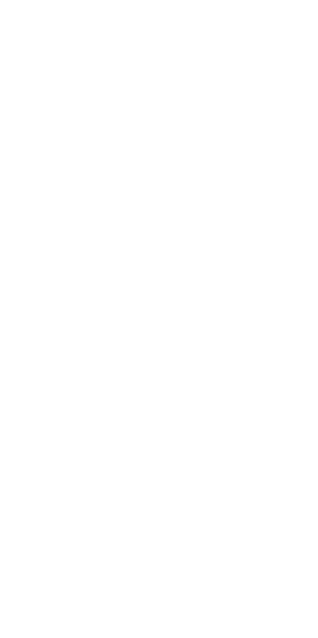 scroll, scrollTop: 0, scrollLeft: 0, axis: both 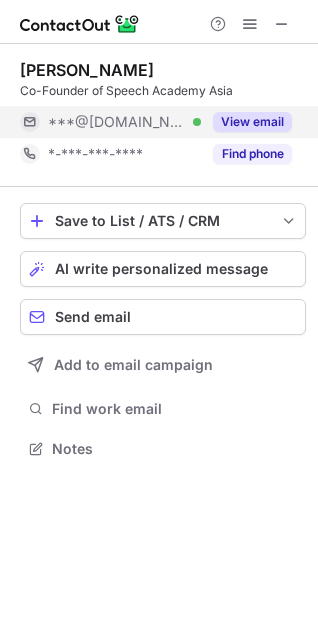 click on "View email" at bounding box center (252, 122) 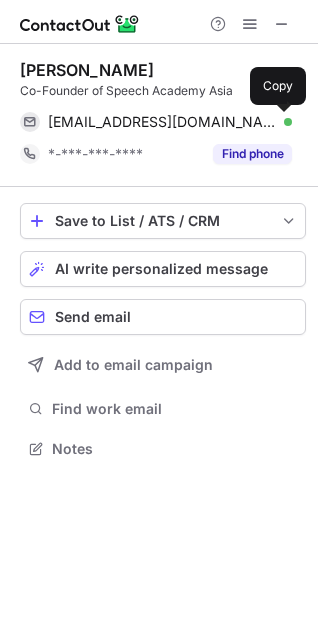 click at bounding box center (282, 122) 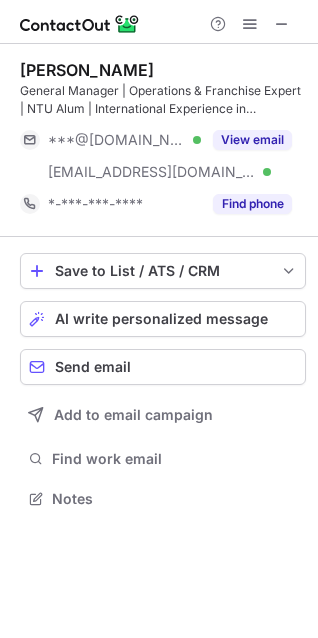 scroll, scrollTop: 0, scrollLeft: 0, axis: both 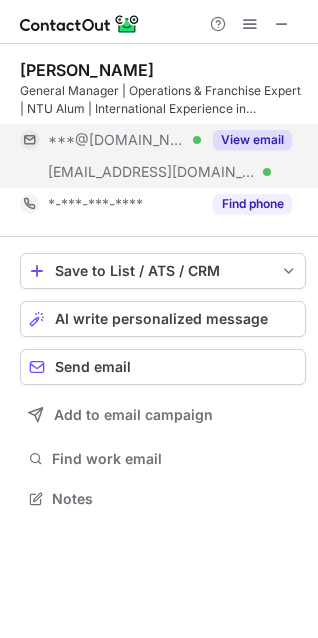 click on "View email" at bounding box center (246, 140) 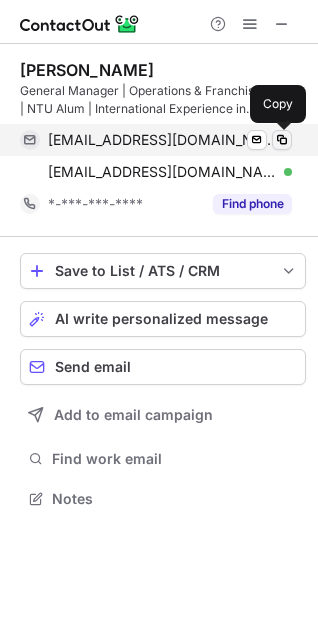 click at bounding box center [282, 140] 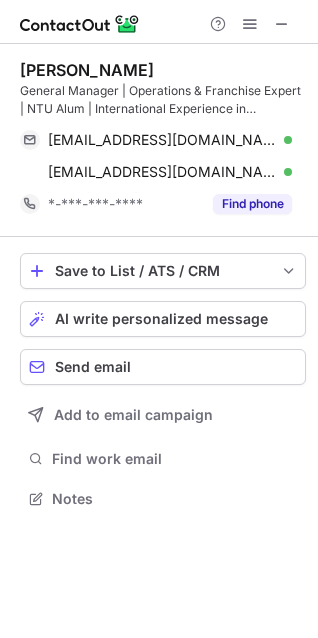type 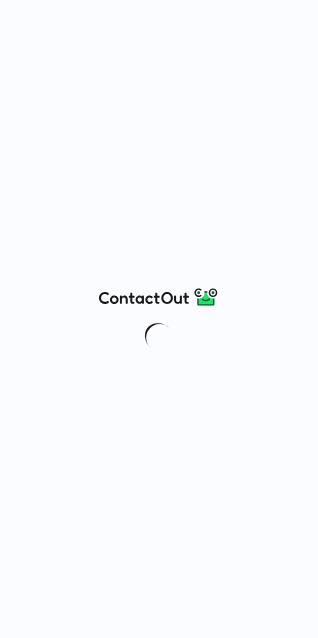 scroll, scrollTop: 0, scrollLeft: 0, axis: both 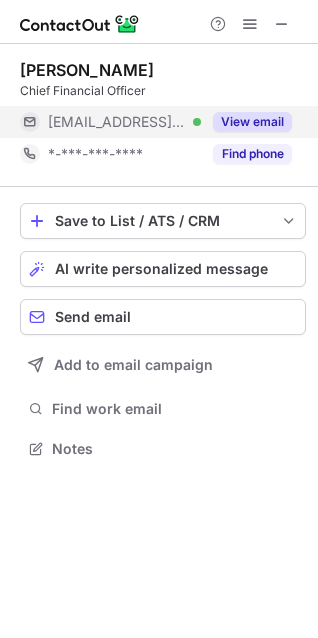 click on "View email" at bounding box center [252, 122] 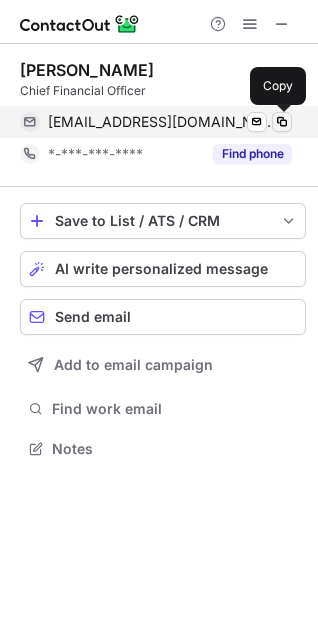 click at bounding box center (282, 122) 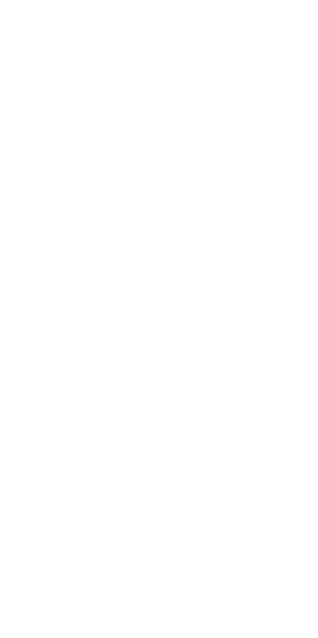 scroll, scrollTop: 0, scrollLeft: 0, axis: both 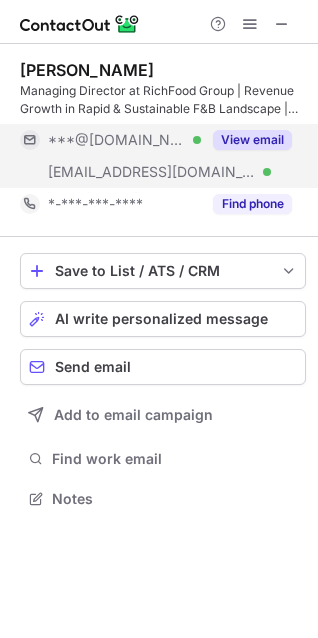 click on "View email" at bounding box center (252, 140) 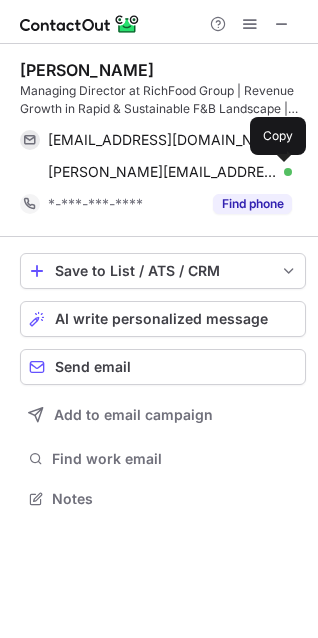click at bounding box center (282, 172) 